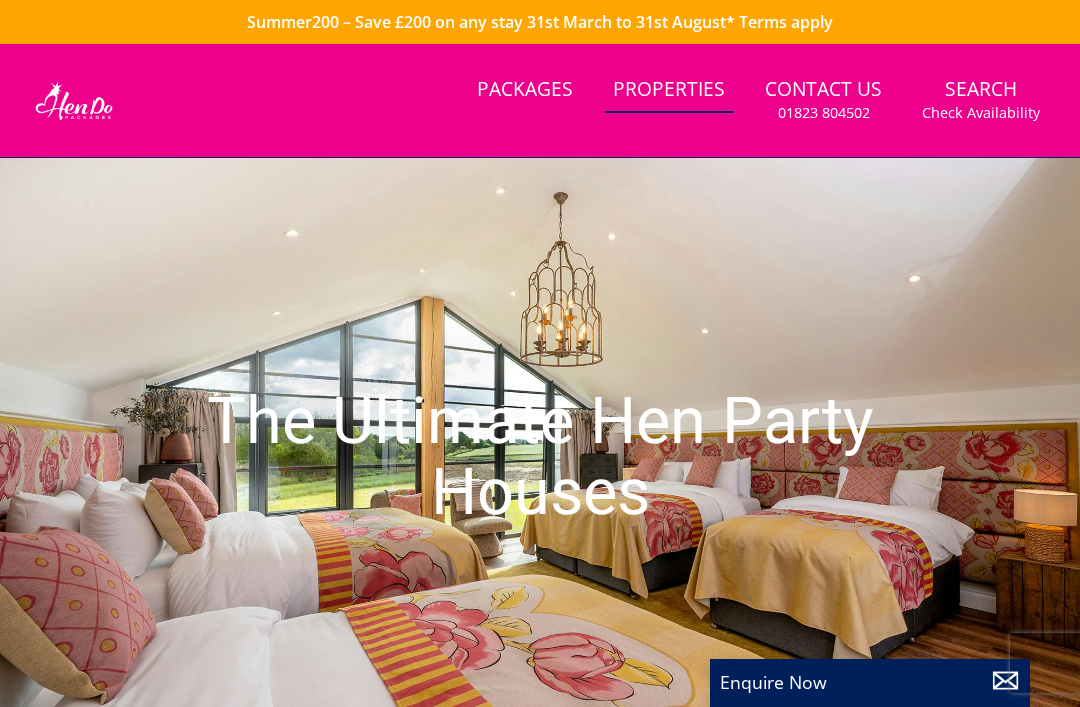 scroll, scrollTop: 0, scrollLeft: 0, axis: both 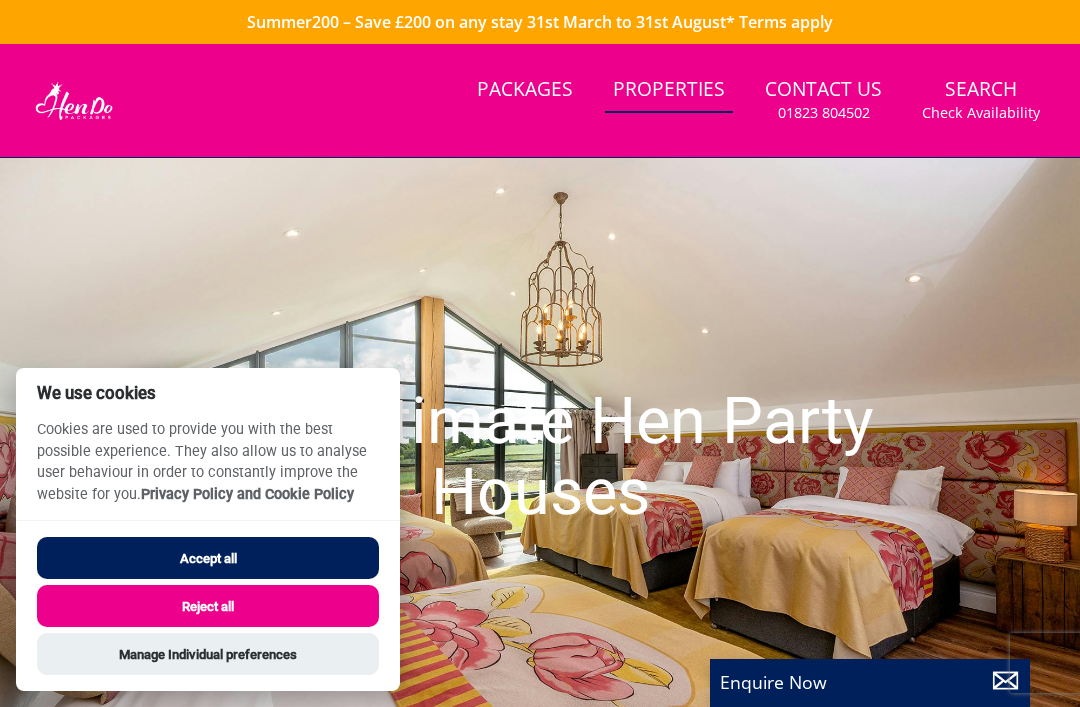 click on "Accept all" at bounding box center [208, 558] 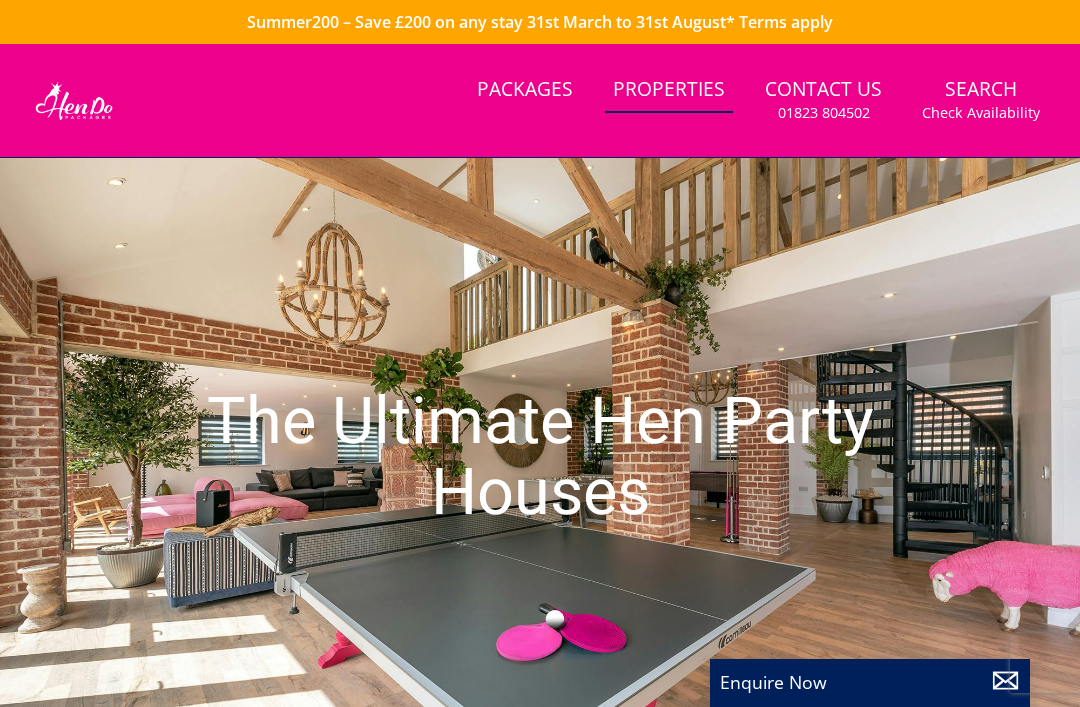 scroll, scrollTop: 0, scrollLeft: 0, axis: both 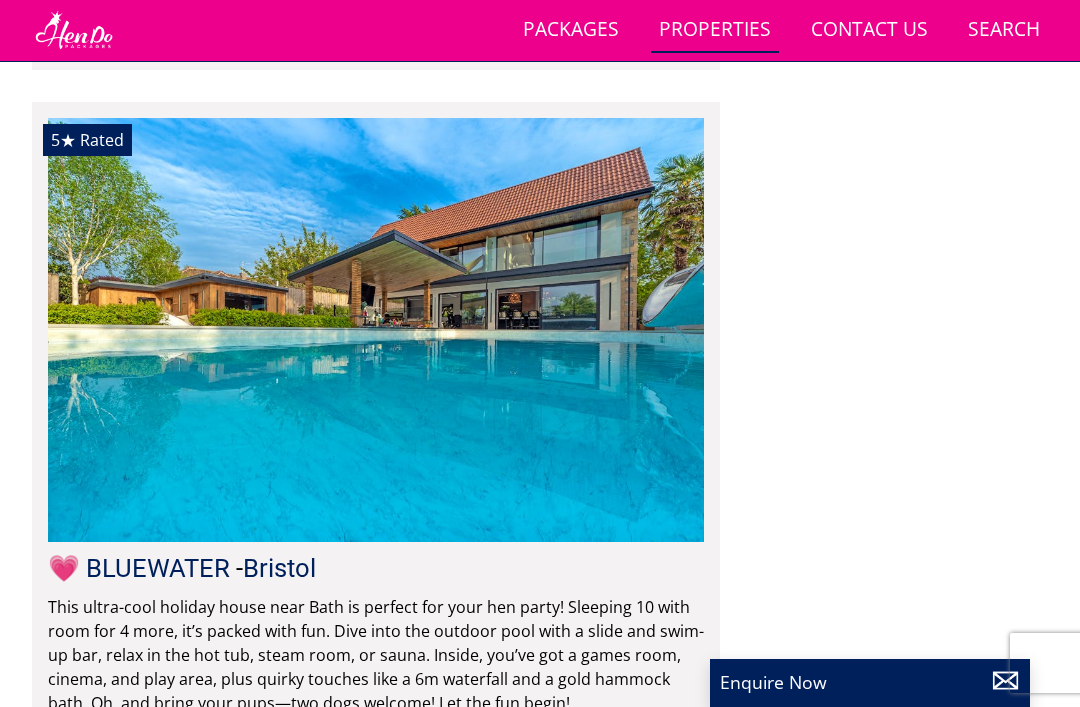 click at bounding box center [376, 330] 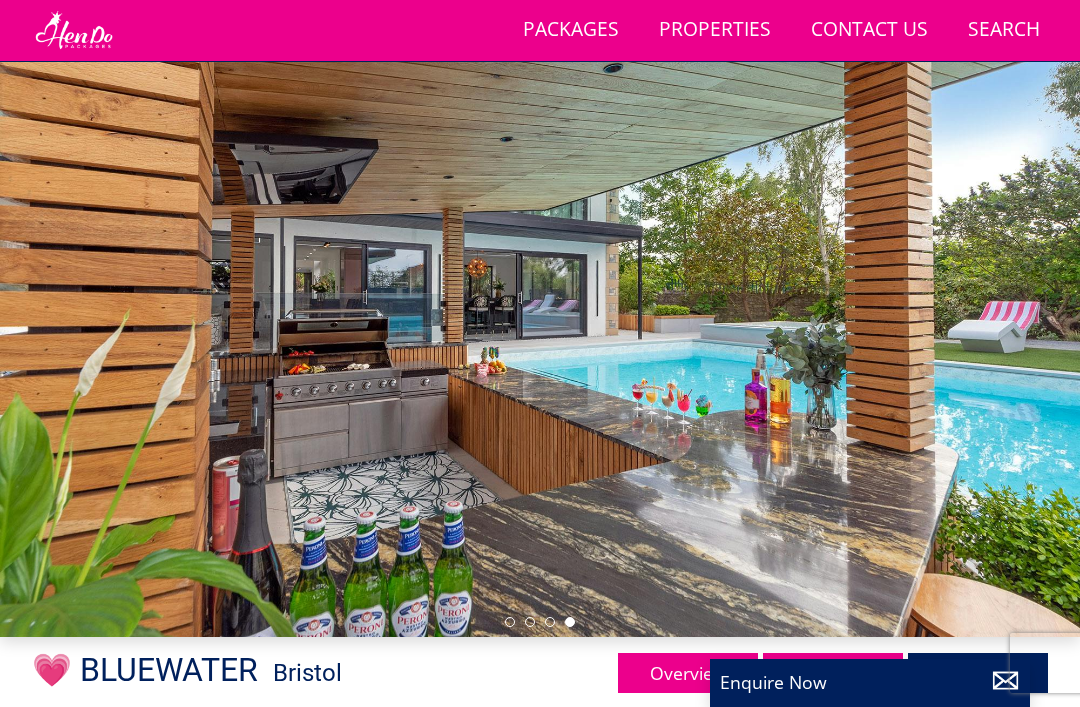 scroll, scrollTop: 68, scrollLeft: 0, axis: vertical 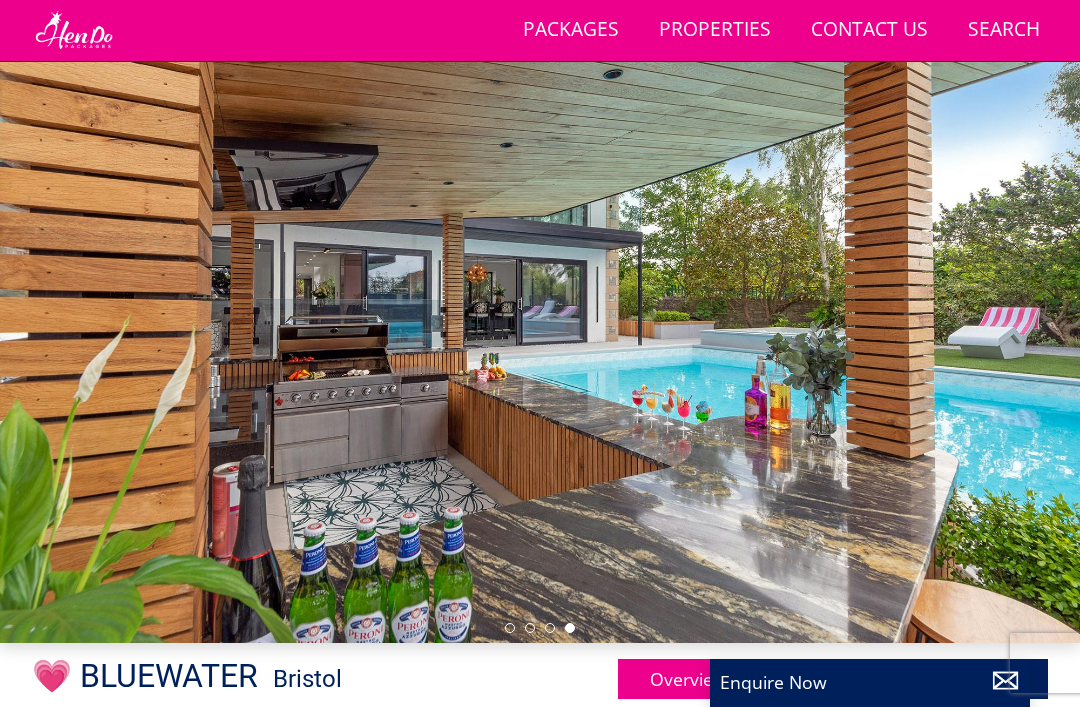 click at bounding box center (540, 340) 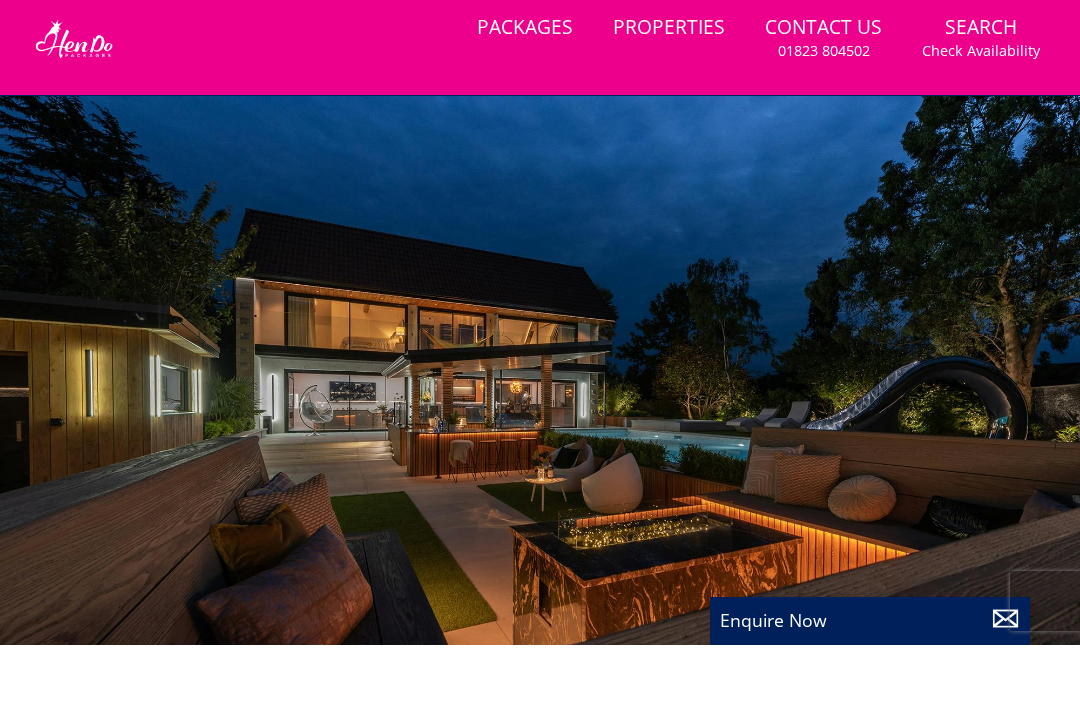 scroll, scrollTop: 63, scrollLeft: 0, axis: vertical 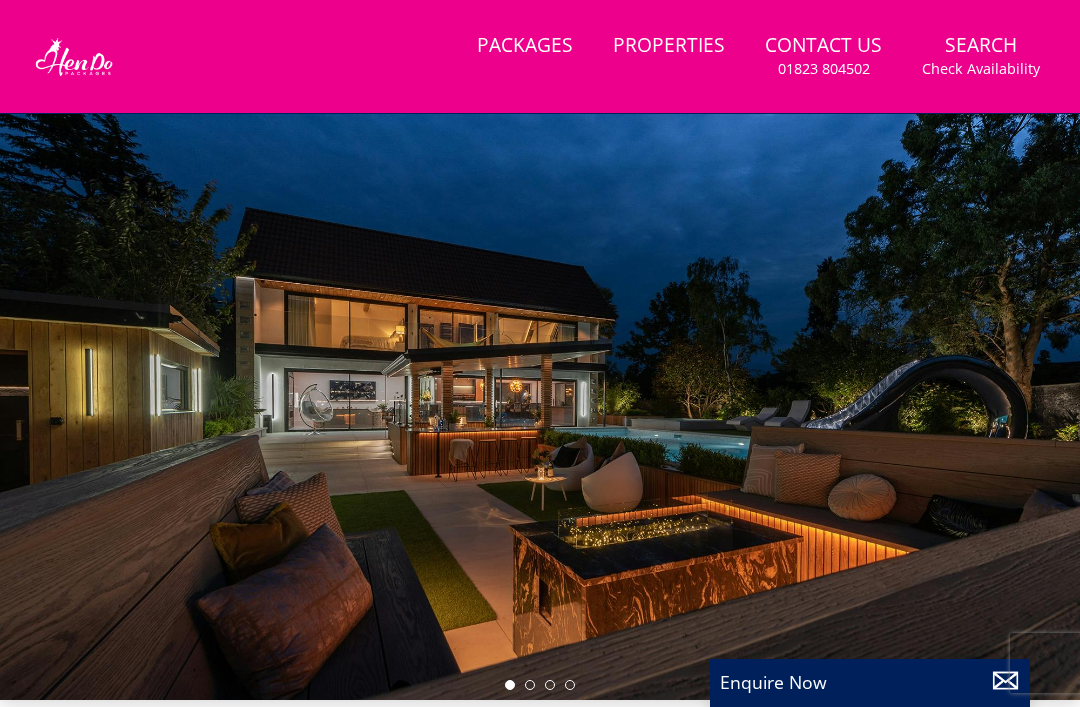 click at bounding box center (540, 397) 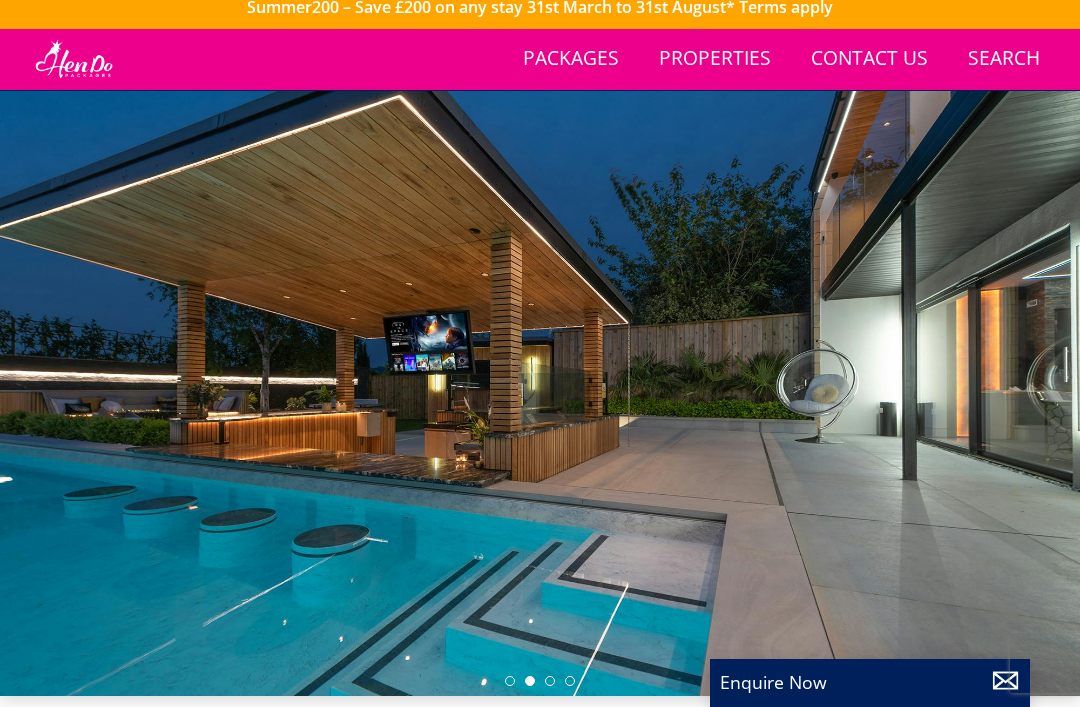 scroll, scrollTop: 13, scrollLeft: 0, axis: vertical 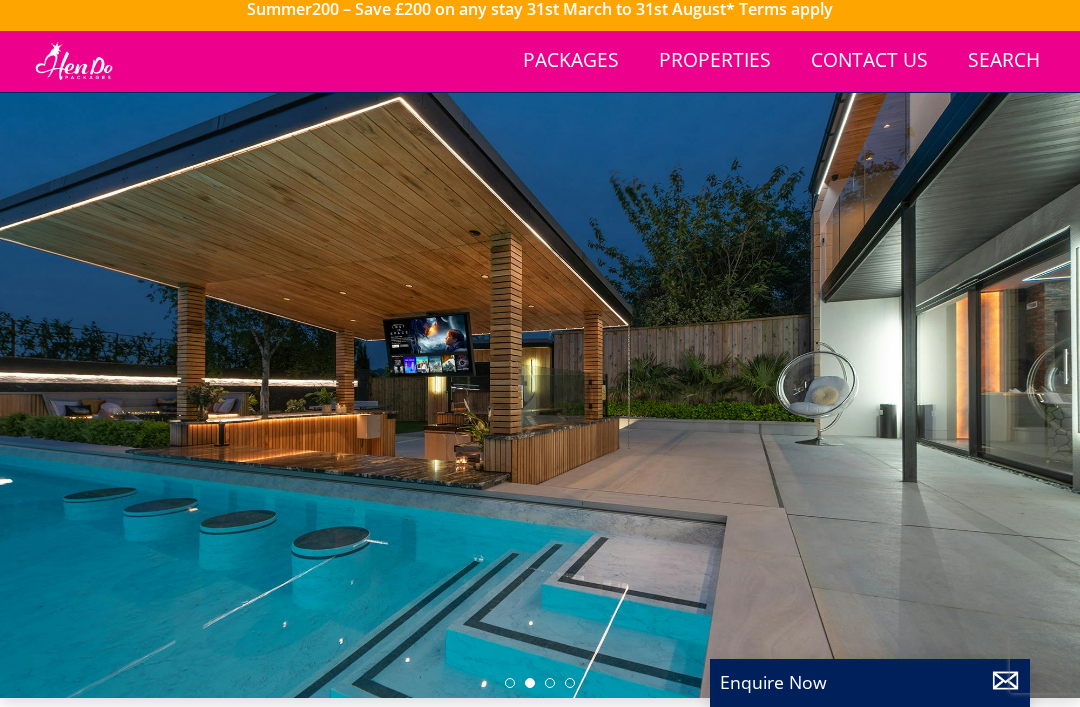 click at bounding box center (540, 395) 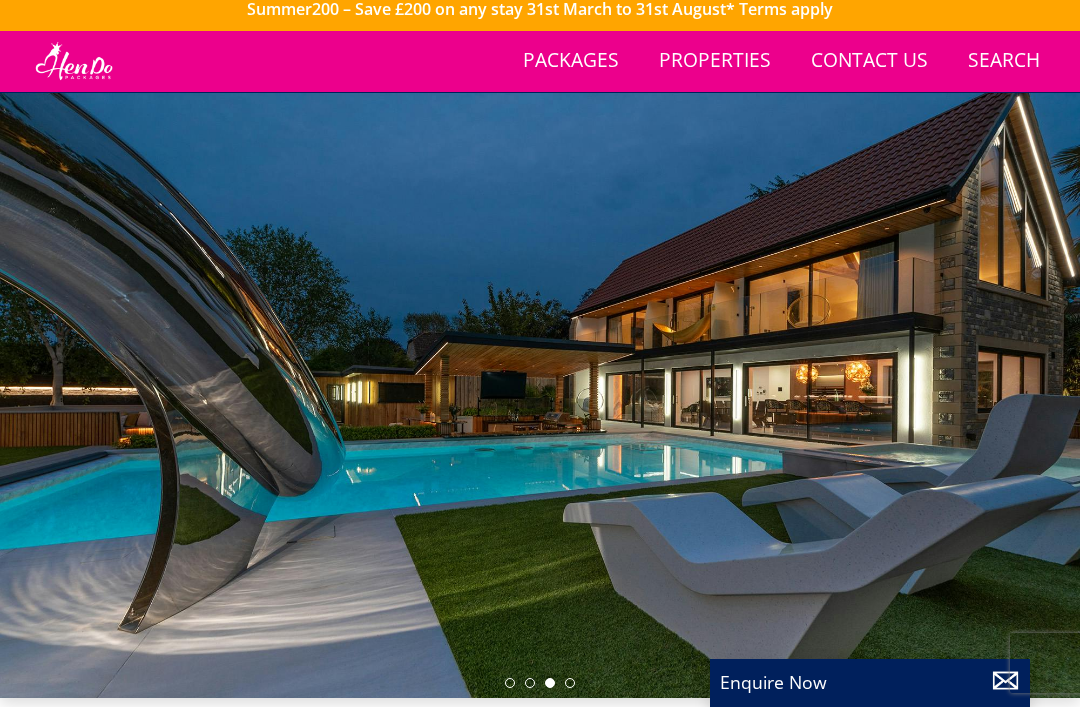 click at bounding box center [540, 395] 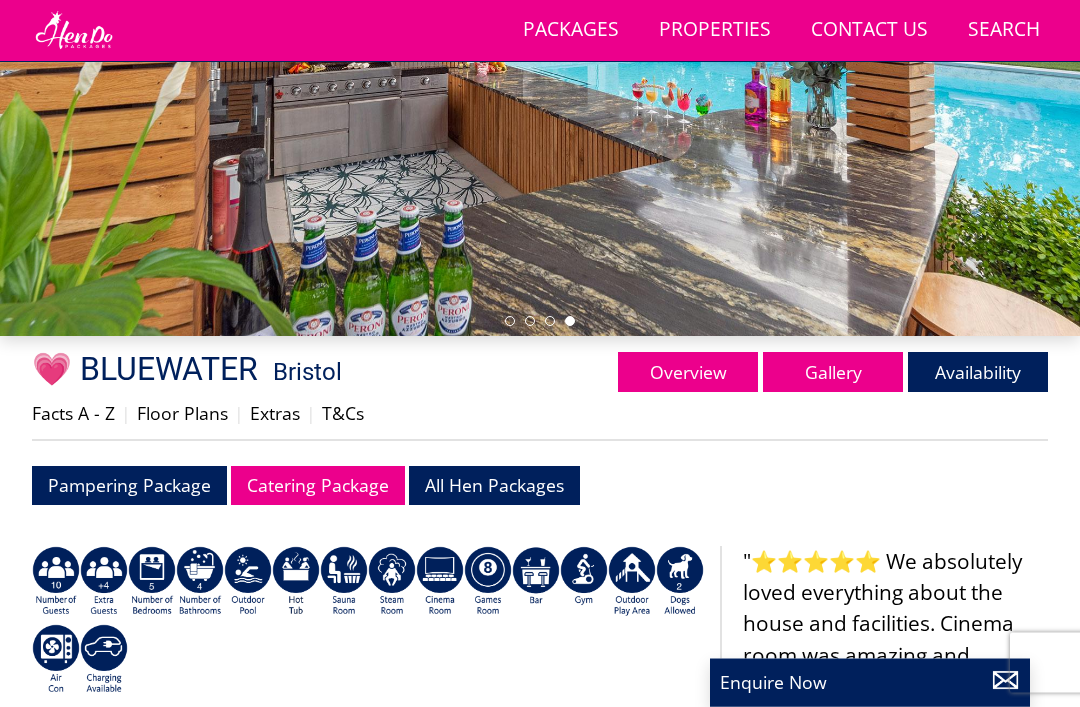 scroll, scrollTop: 375, scrollLeft: 0, axis: vertical 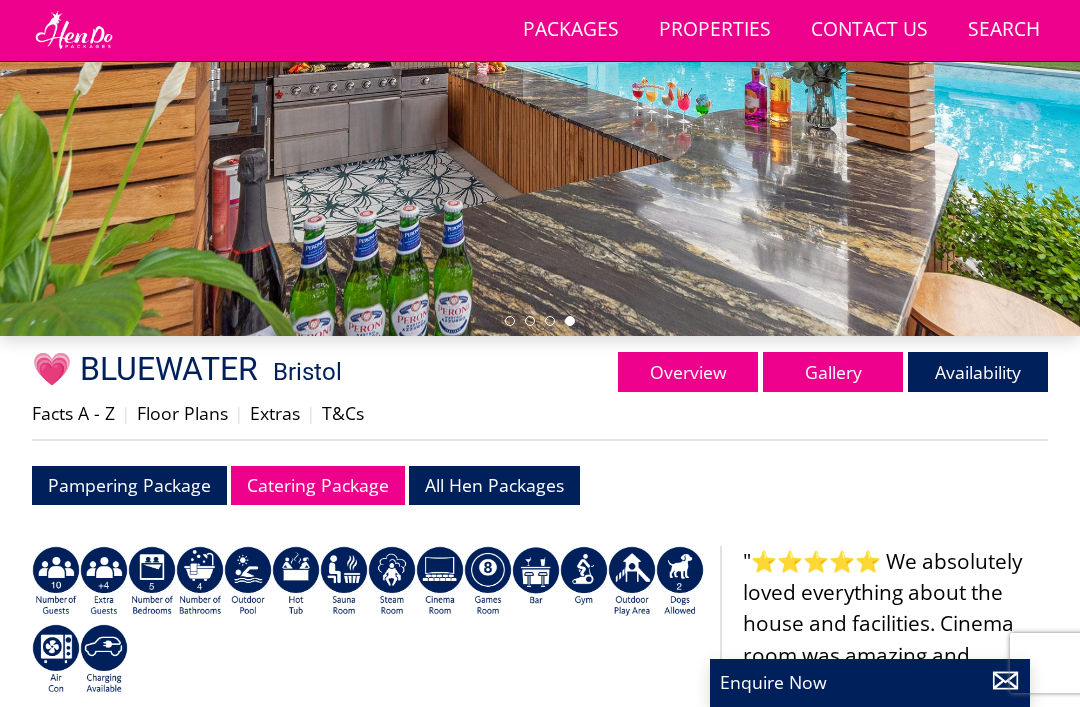 click on "Gallery" at bounding box center [833, 372] 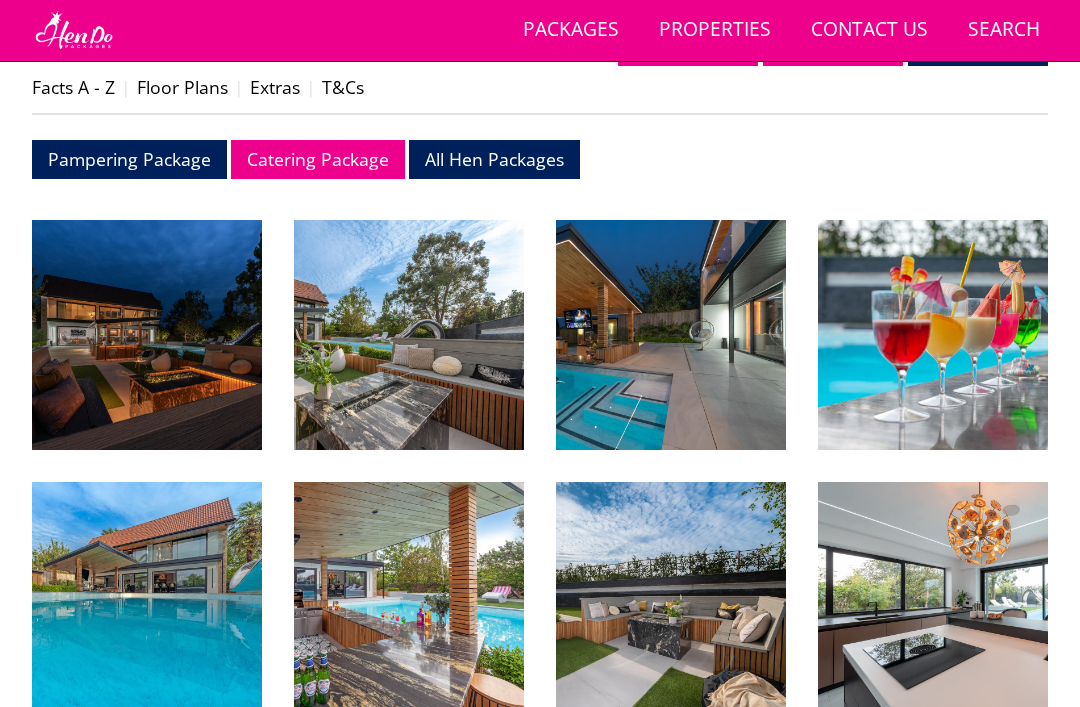 scroll, scrollTop: 702, scrollLeft: 0, axis: vertical 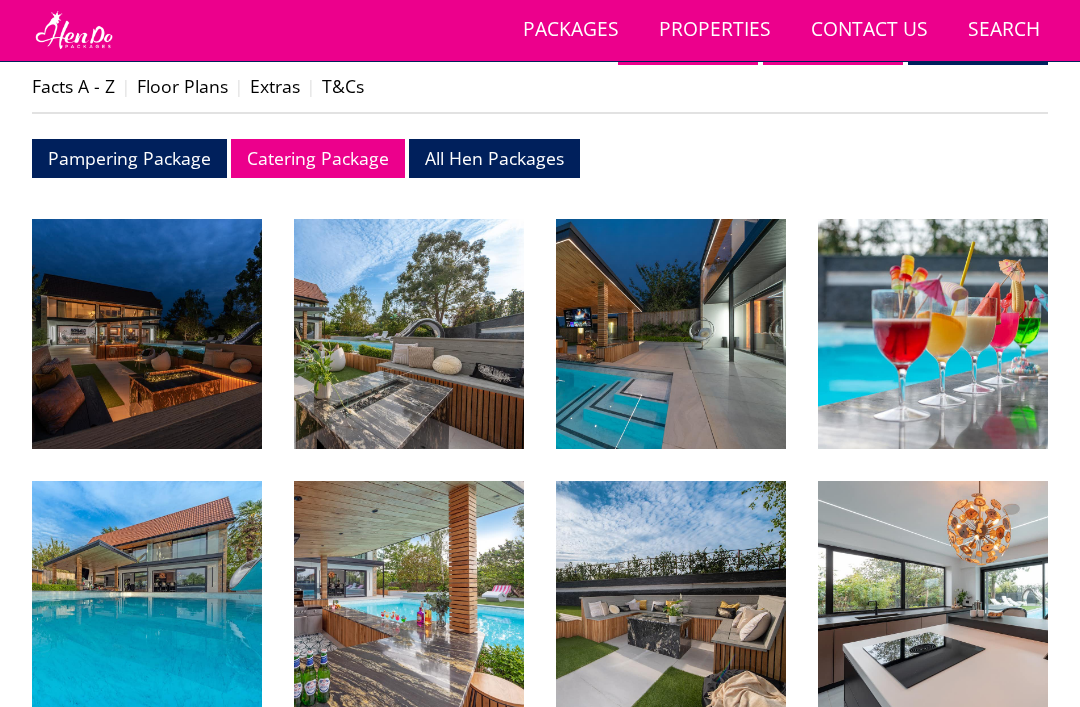 click at bounding box center (409, 334) 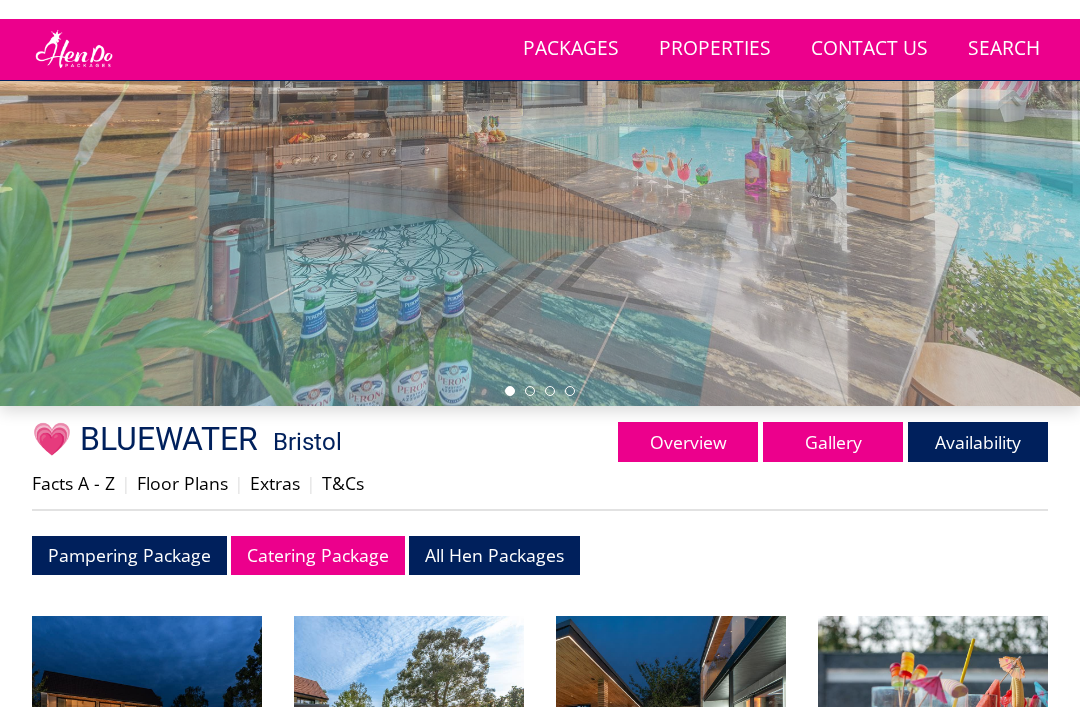scroll, scrollTop: 305, scrollLeft: 0, axis: vertical 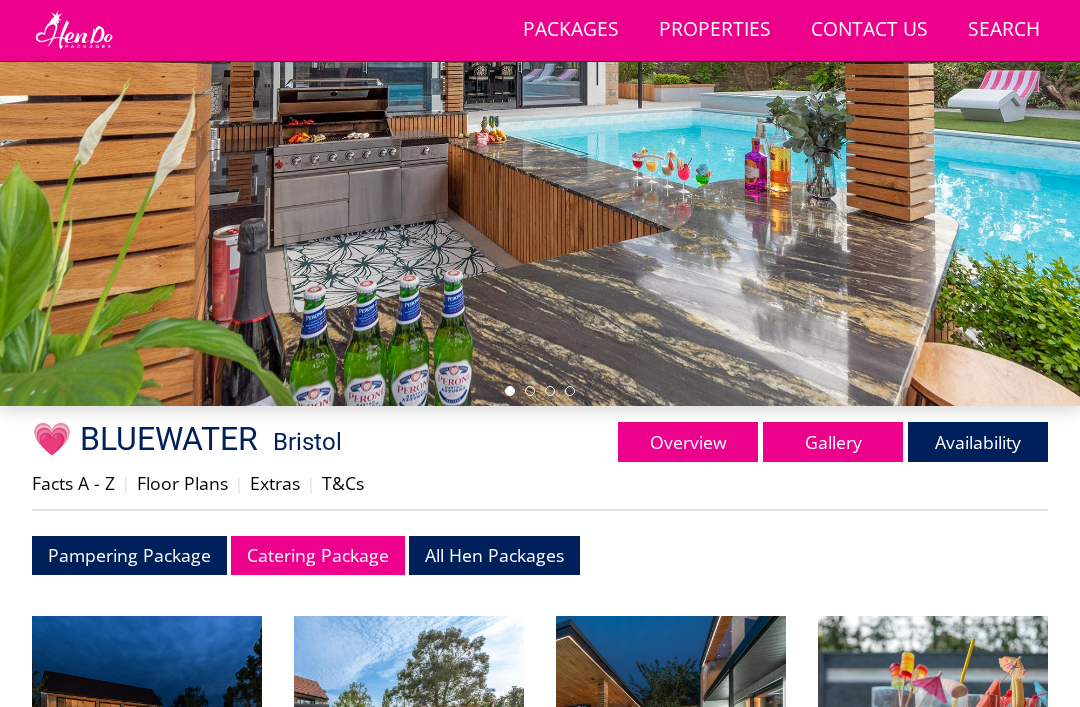click on "All Hen Packages" at bounding box center [494, 555] 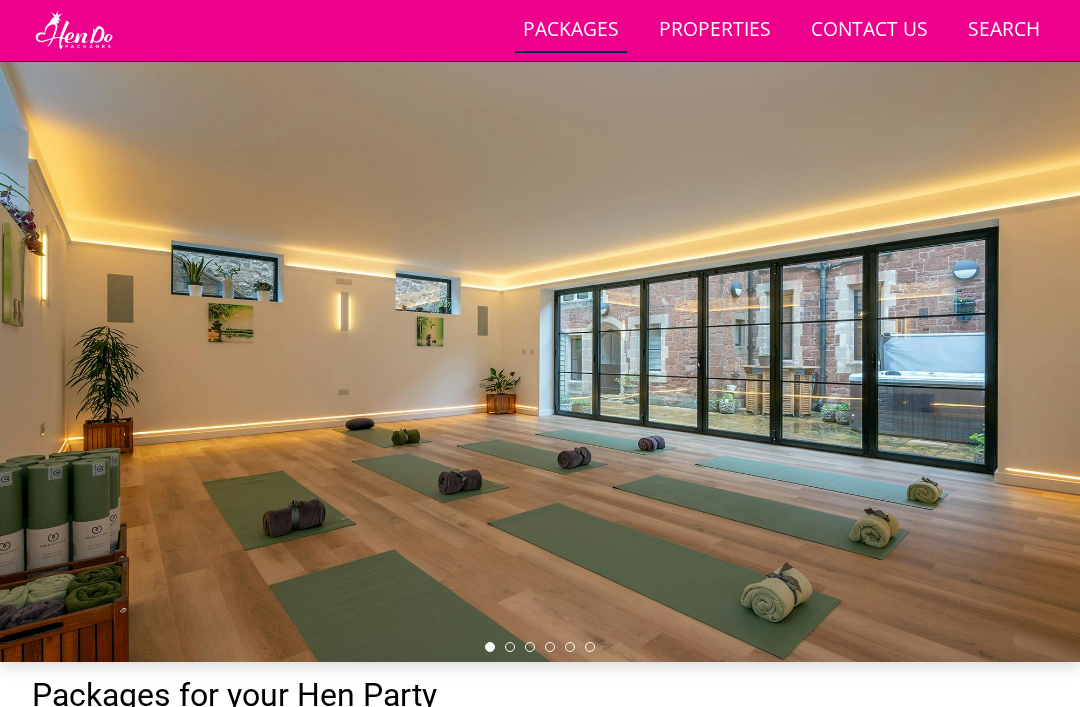 scroll, scrollTop: 0, scrollLeft: 0, axis: both 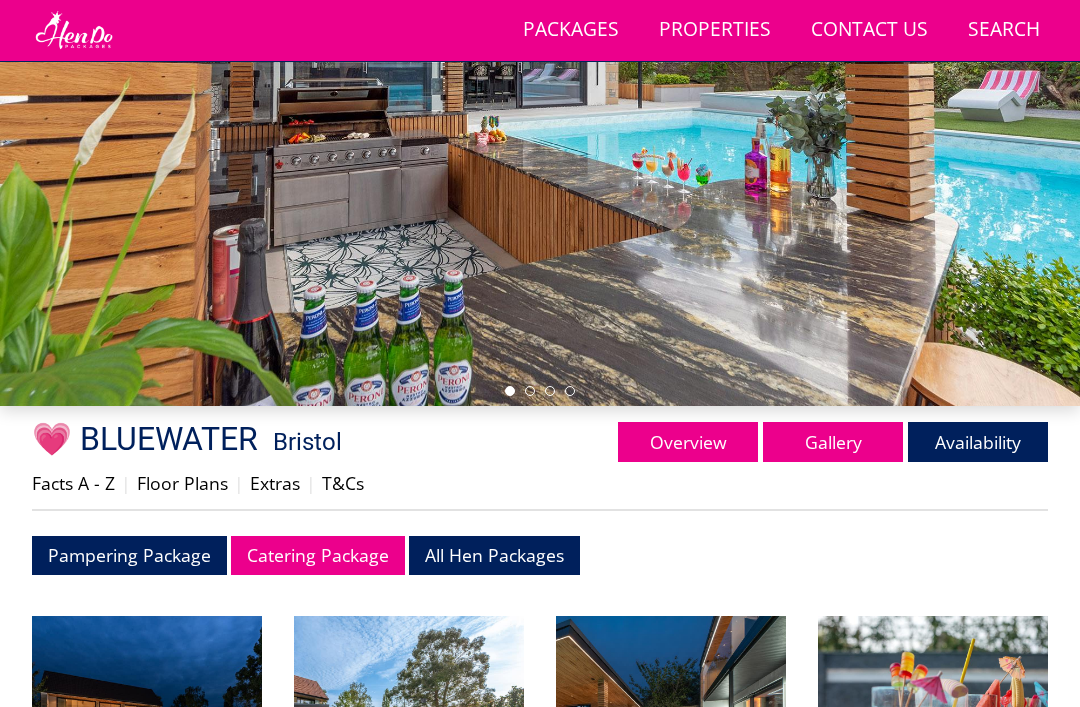 click on "Availability" at bounding box center [978, 442] 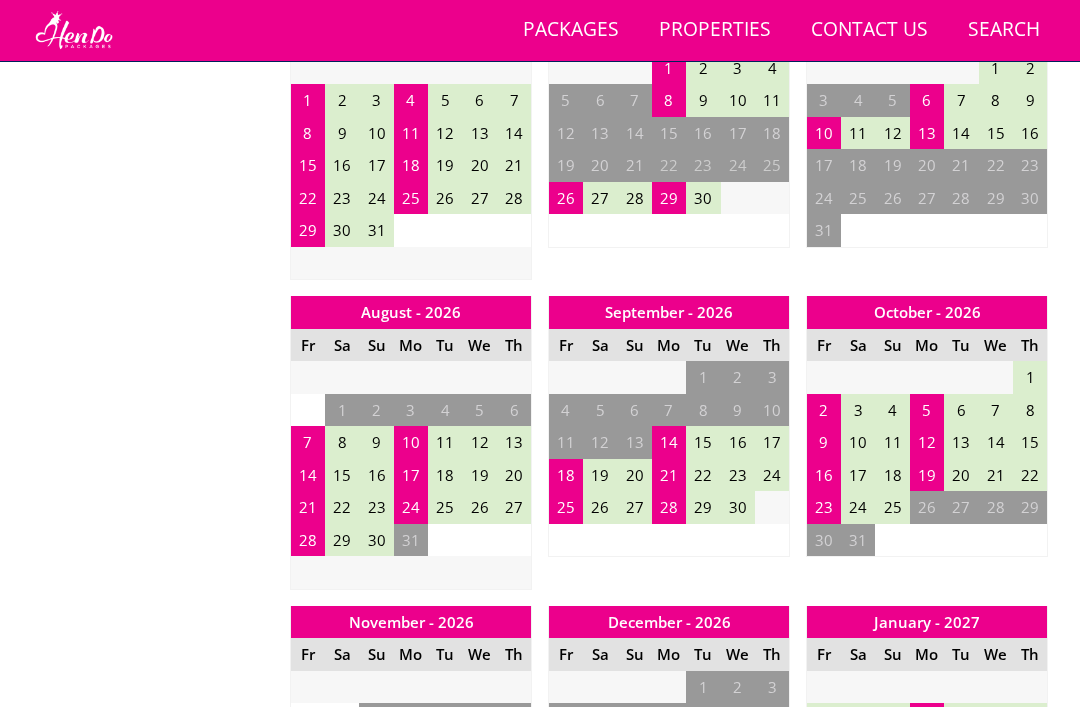 scroll, scrollTop: 1863, scrollLeft: 0, axis: vertical 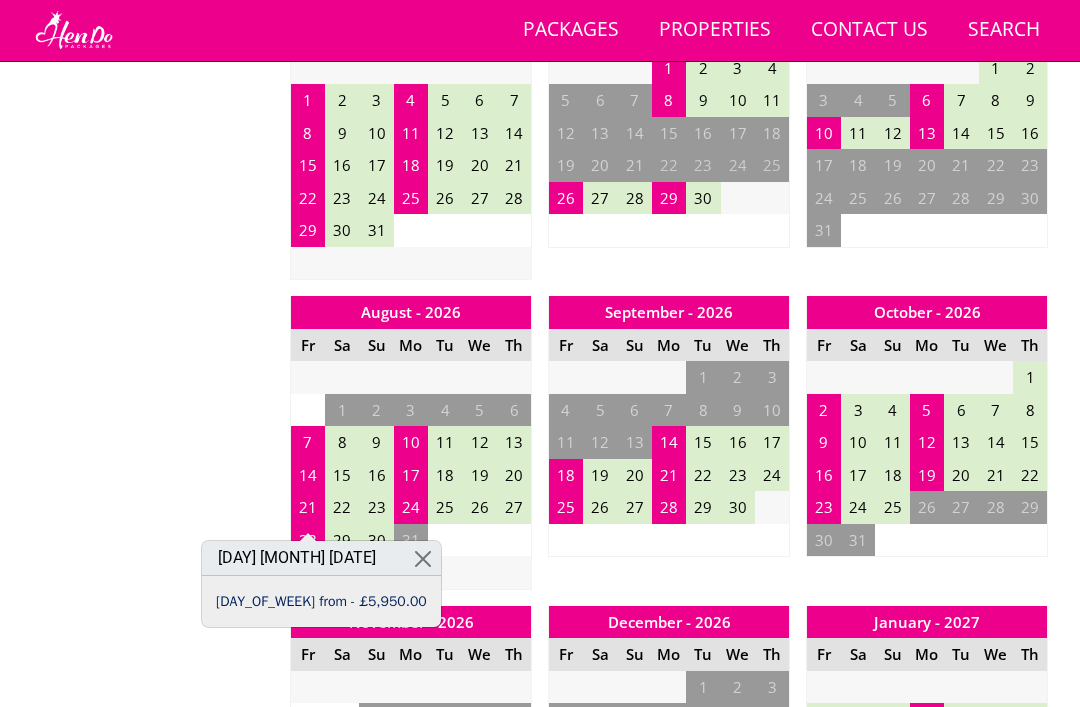 click on "31" at bounding box center [411, 540] 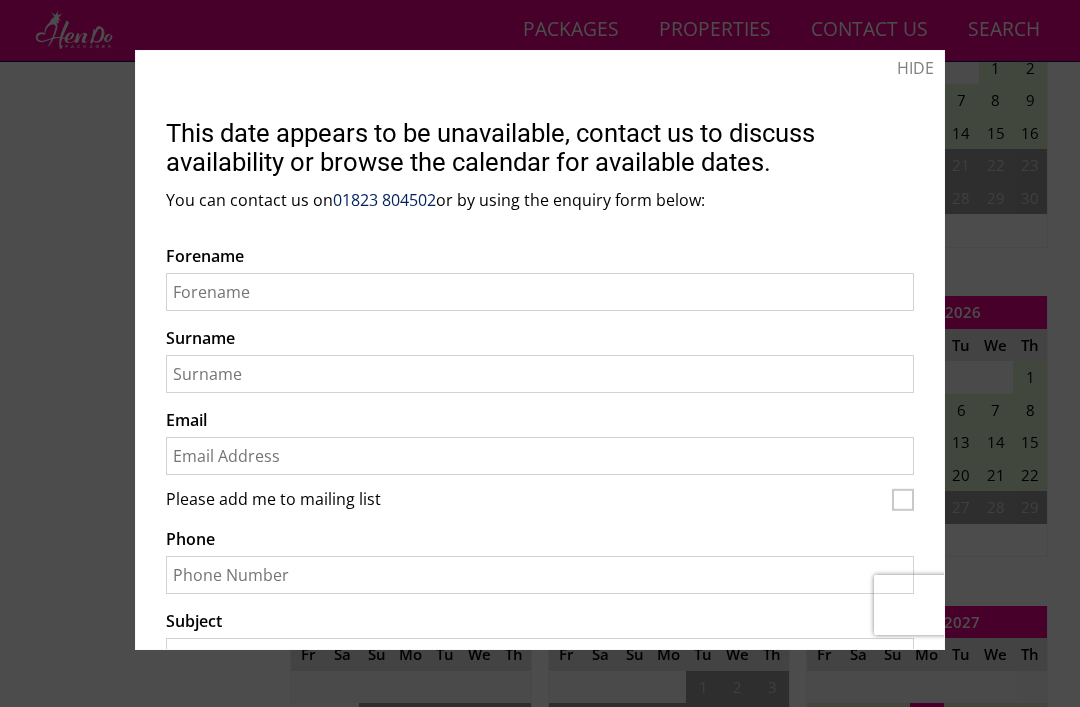 click on "HIDE" at bounding box center (915, 68) 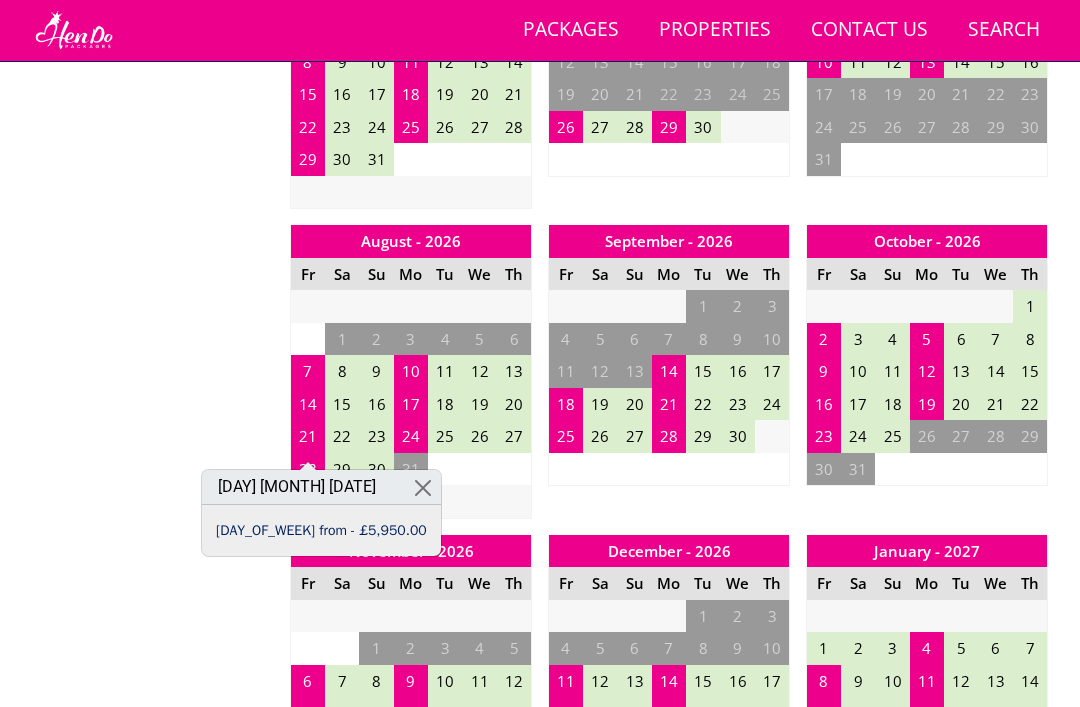scroll, scrollTop: 1937, scrollLeft: 0, axis: vertical 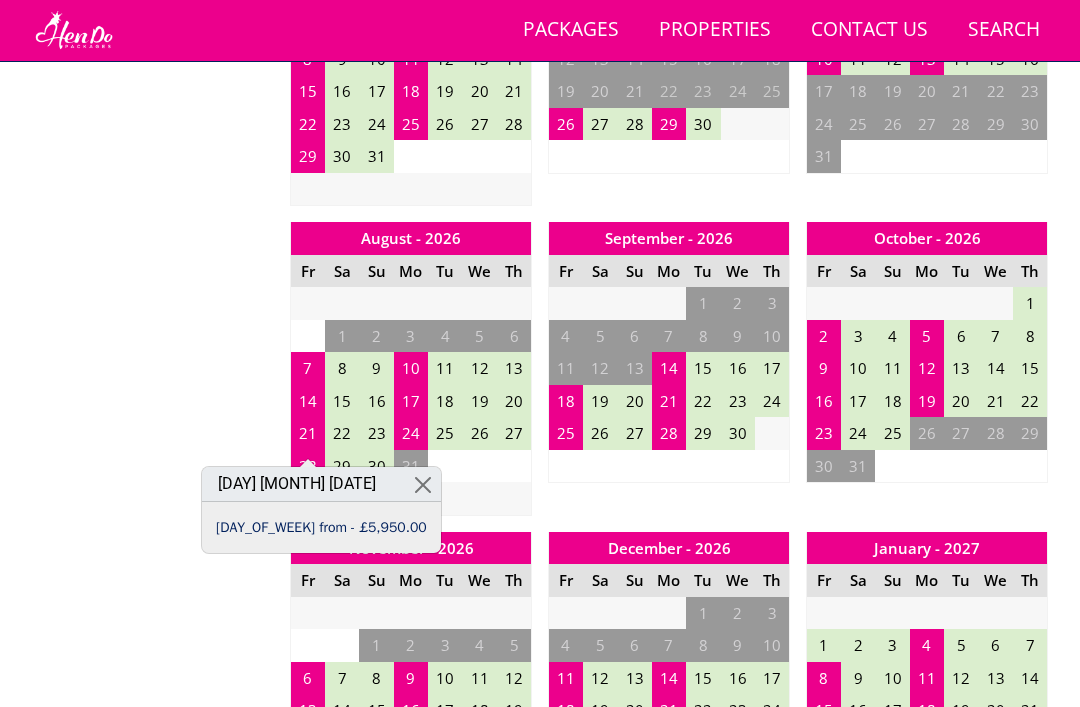 click on "WEEKEND from  - £5,950.00" at bounding box center (321, 527) 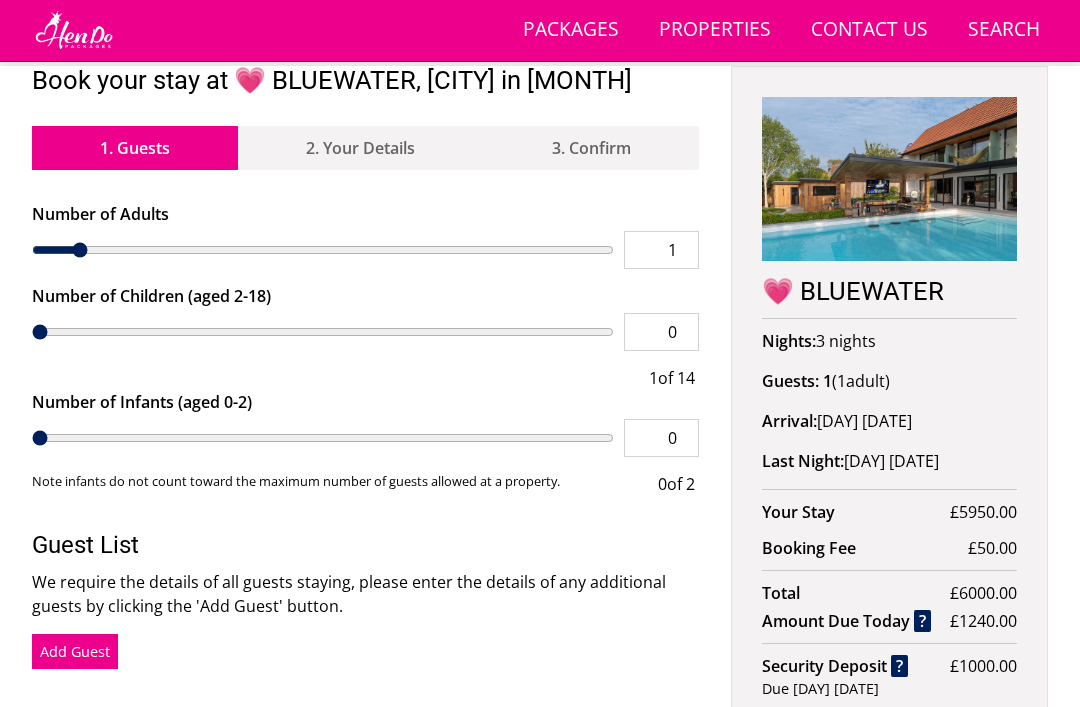 scroll, scrollTop: 646, scrollLeft: 0, axis: vertical 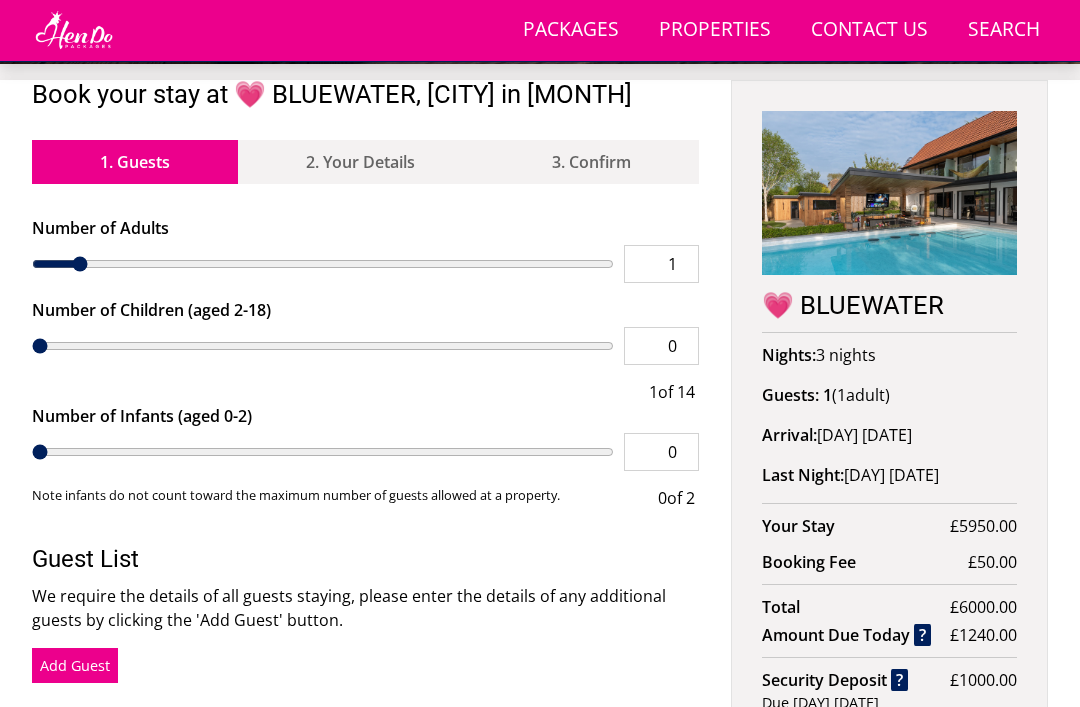type on "2" 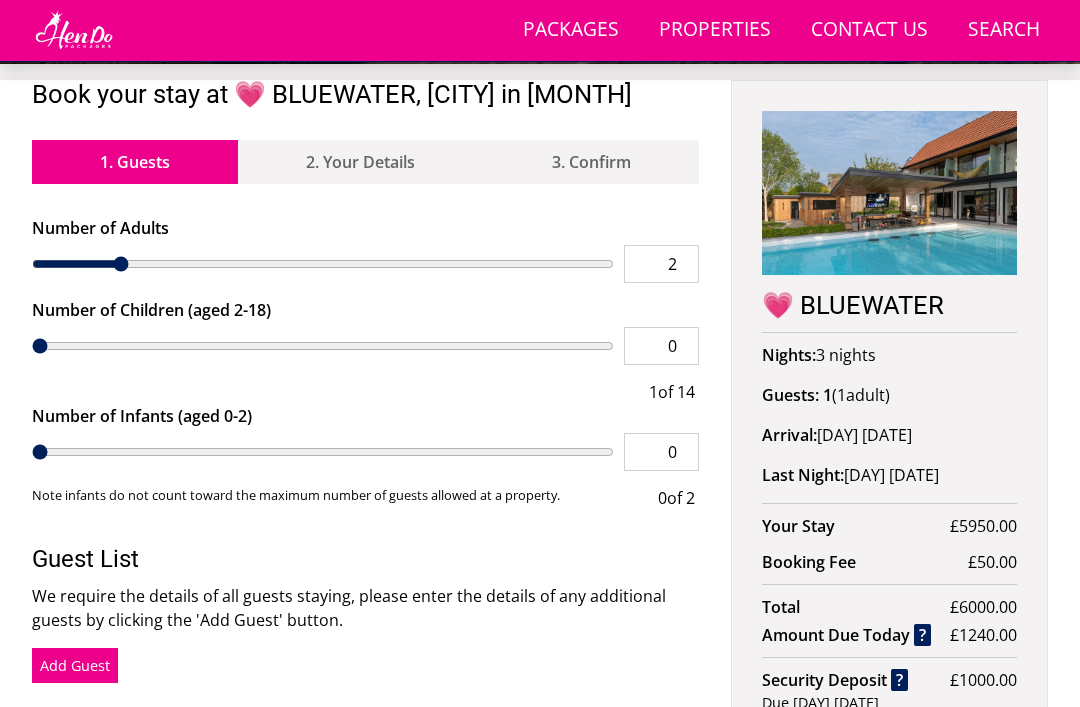 type on "3" 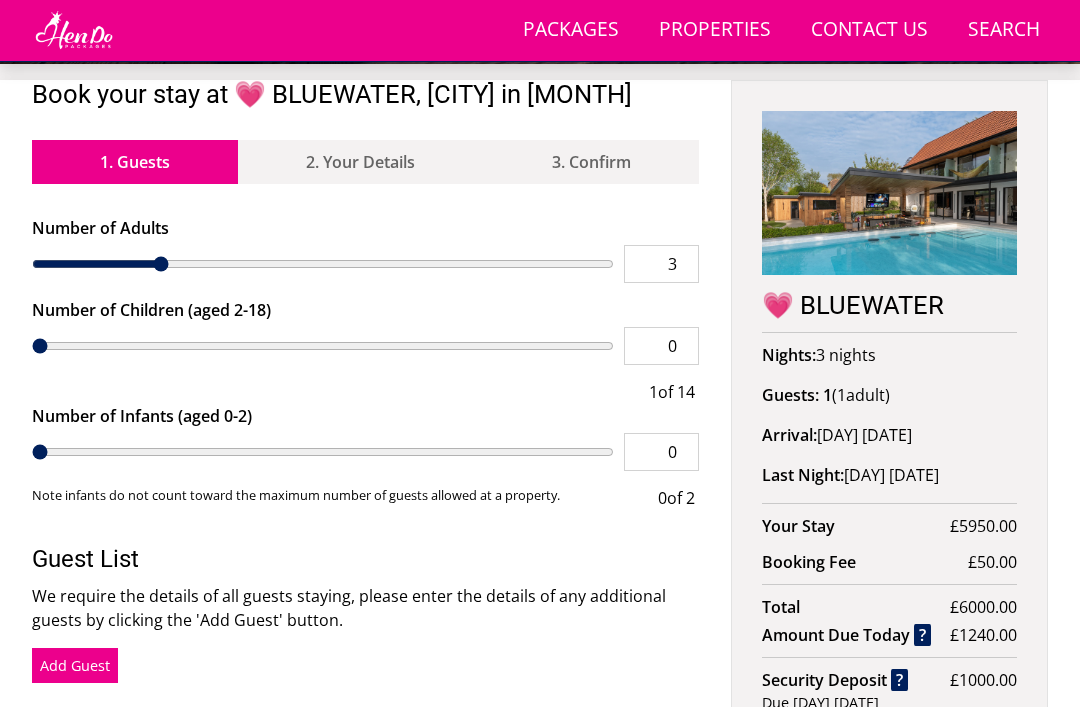 type on "4" 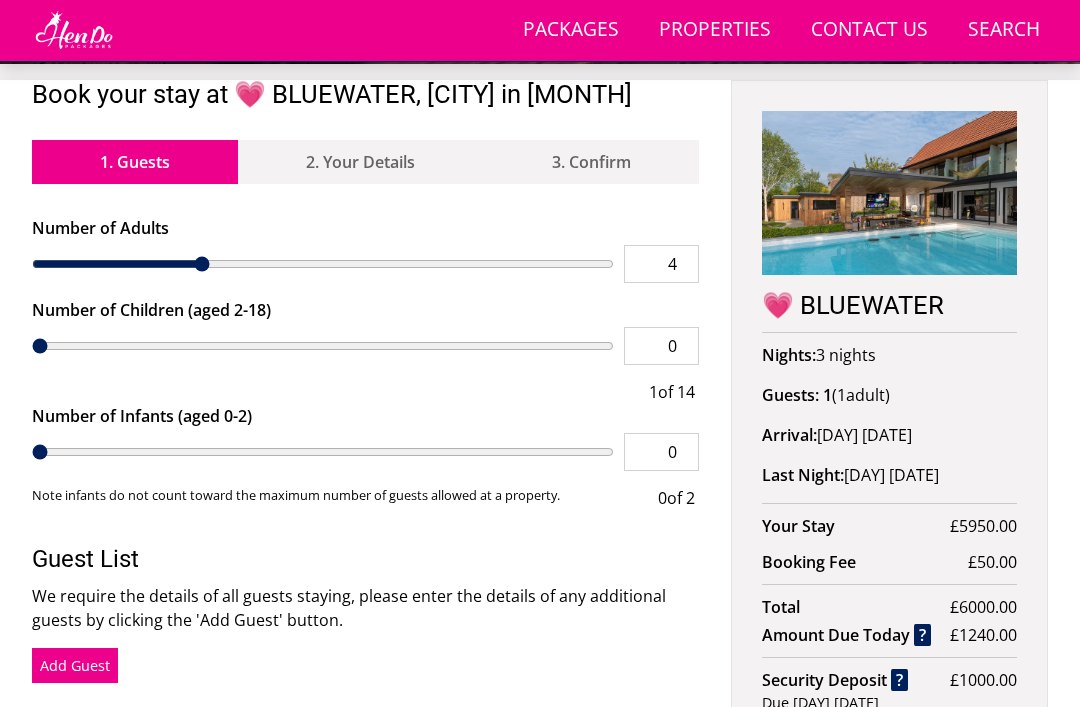 type on "5" 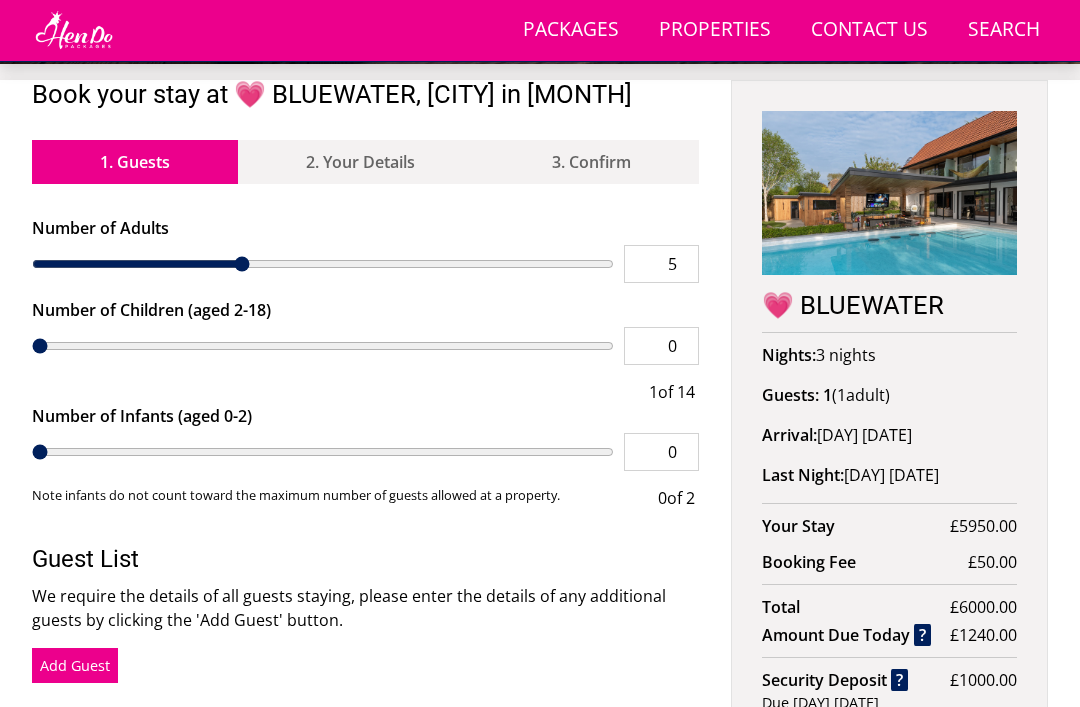 scroll, scrollTop: 647, scrollLeft: 0, axis: vertical 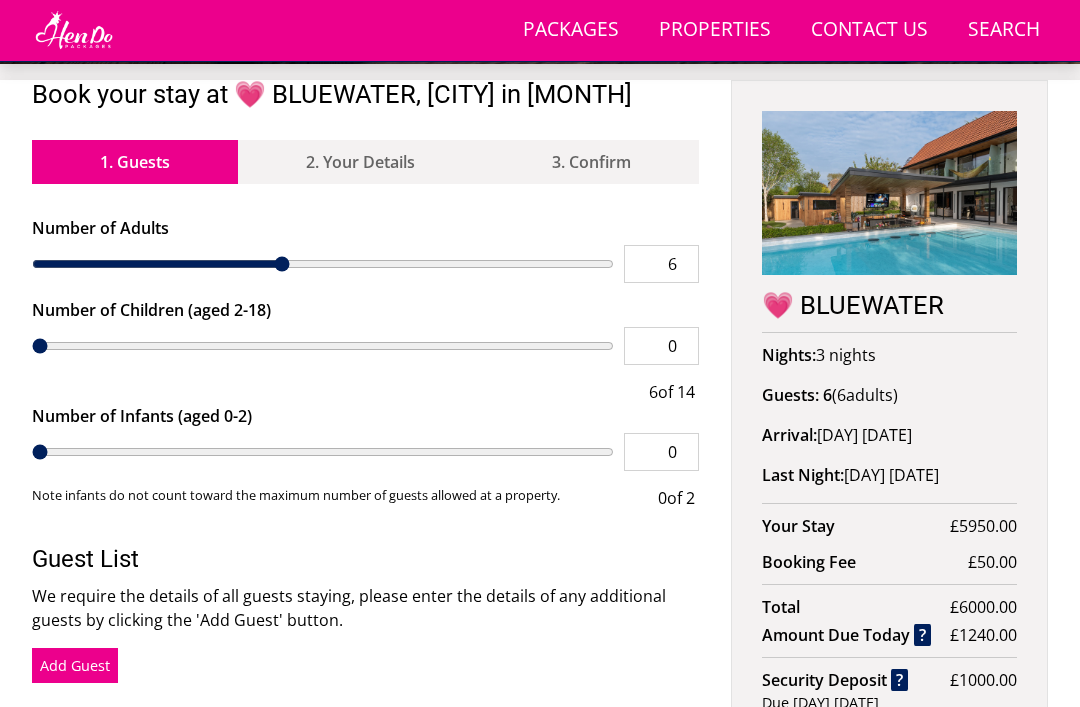 type on "7" 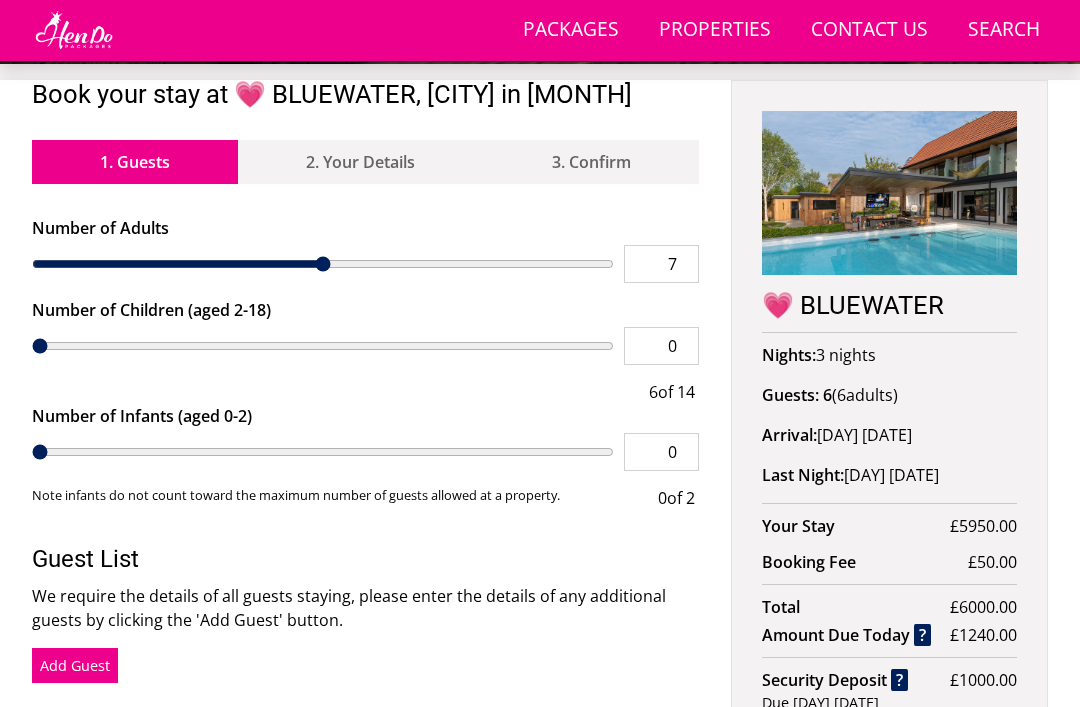 type on "8" 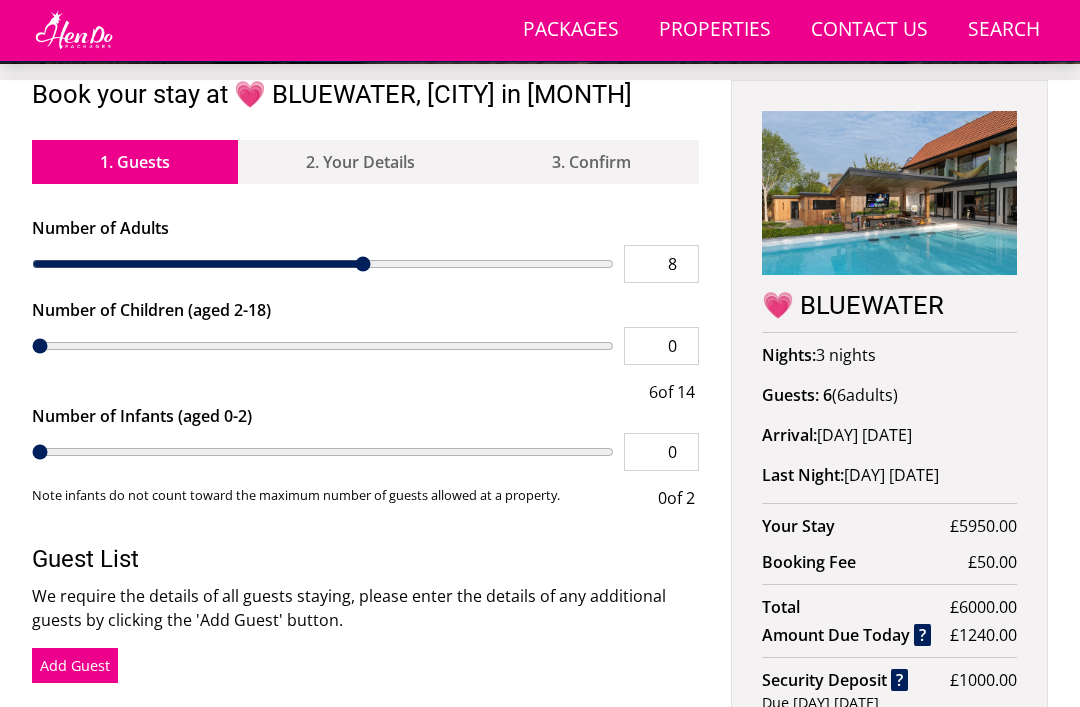 type on "9" 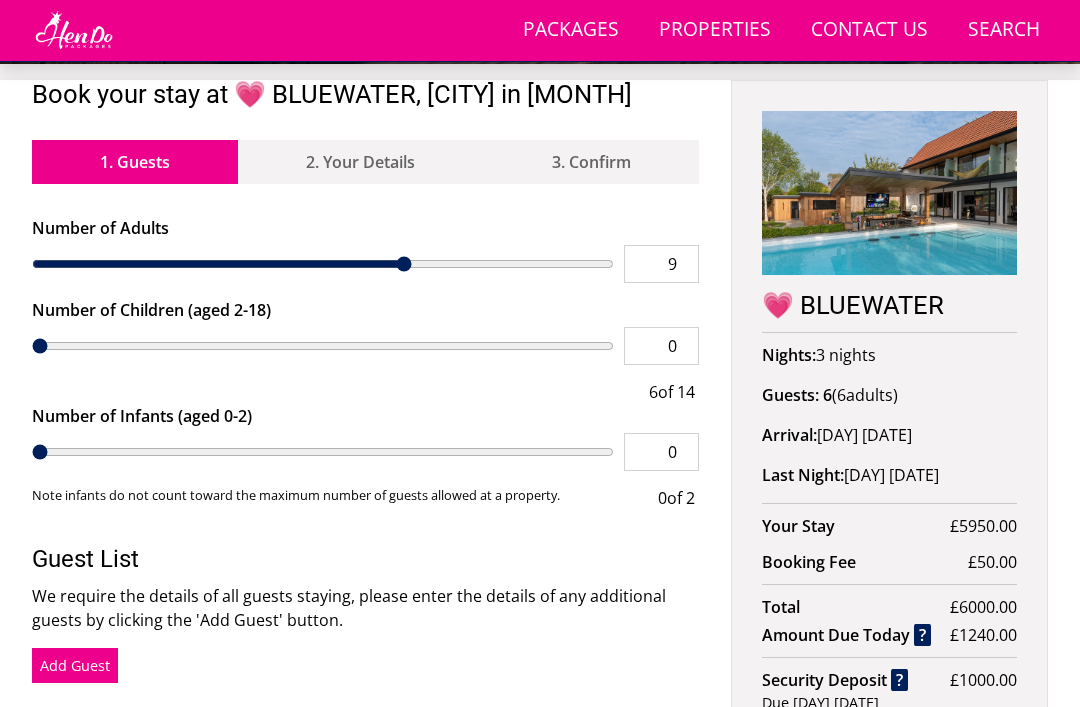 type on "10" 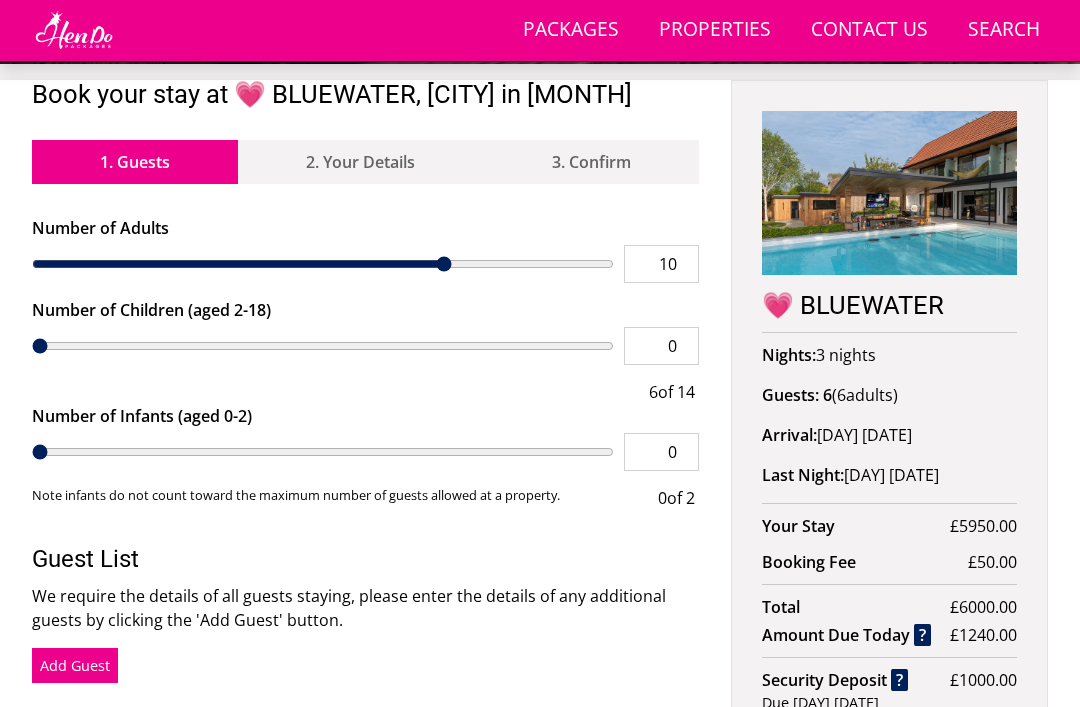 type on "11" 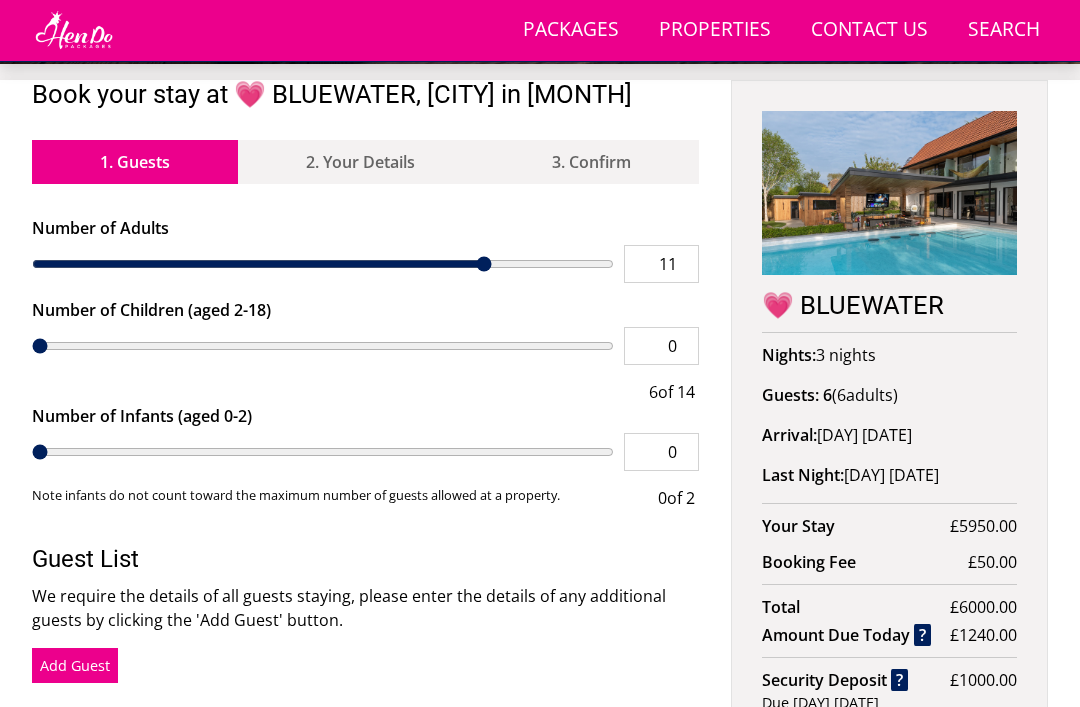 type on "12" 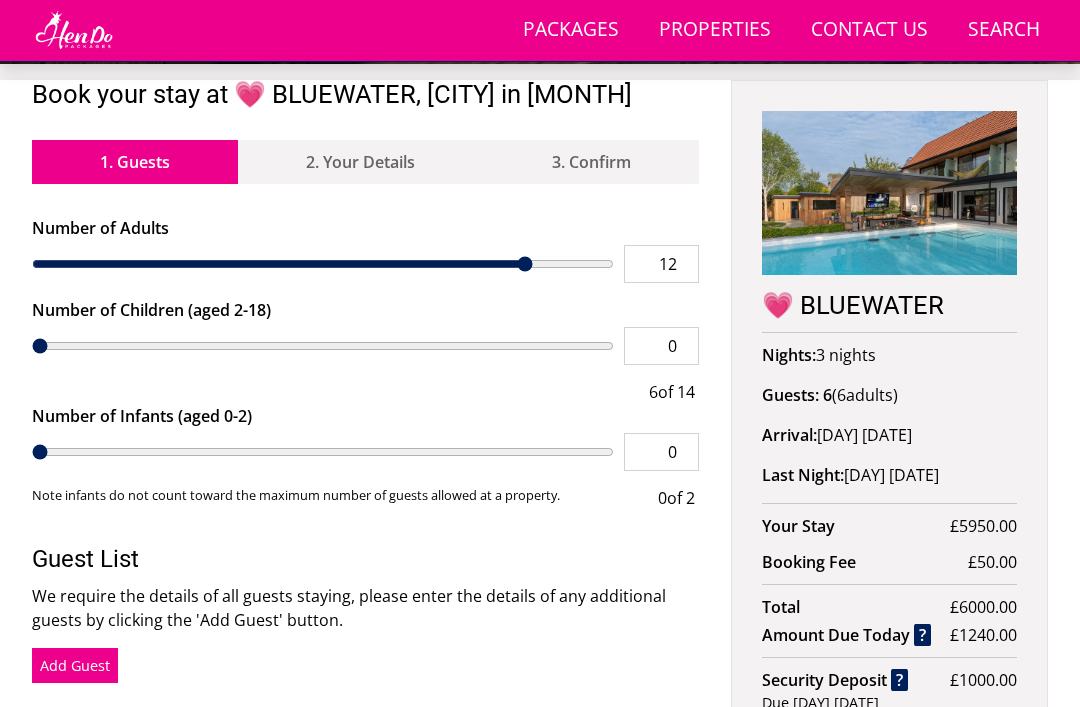type on "13" 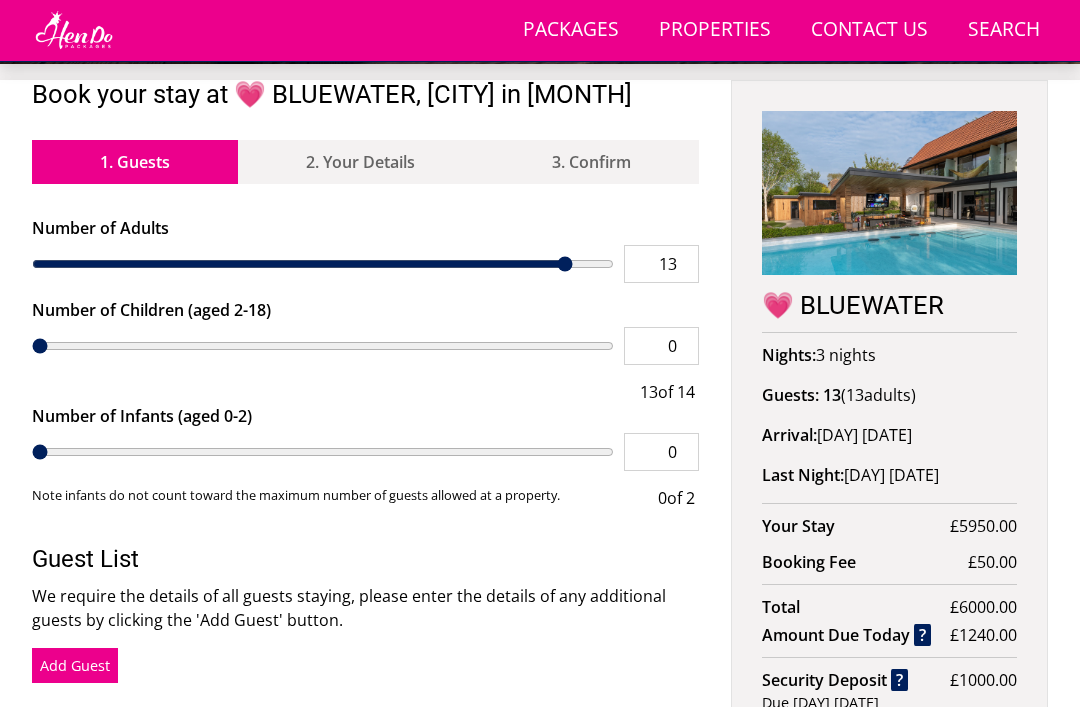 type on "14" 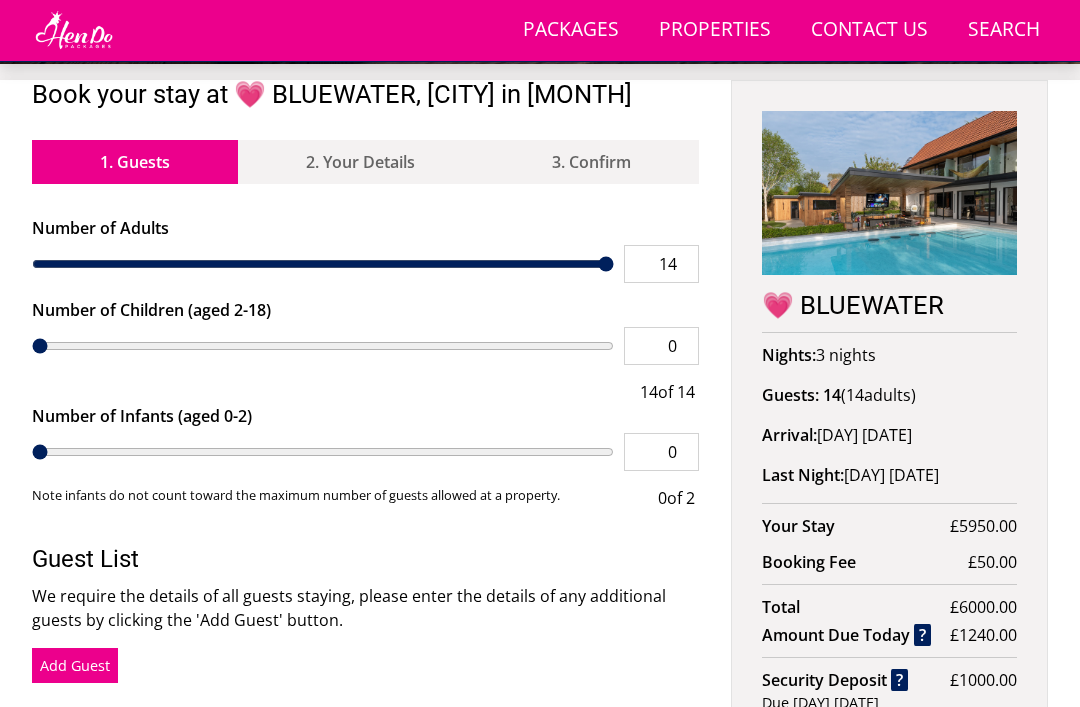 type on "14" 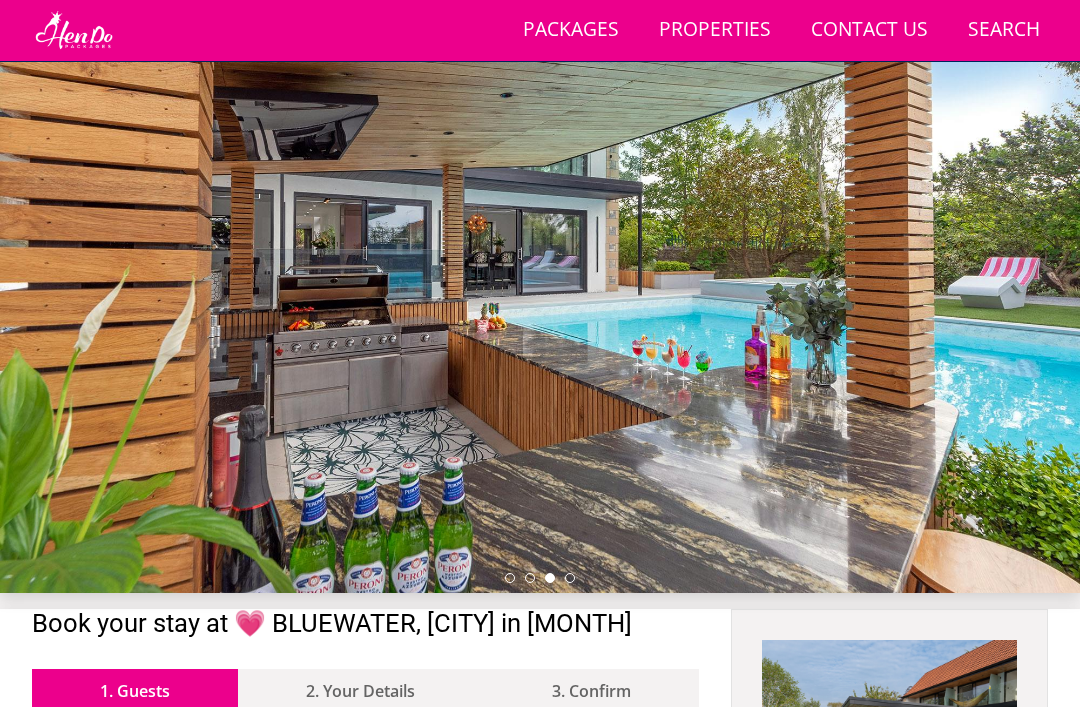 scroll, scrollTop: 0, scrollLeft: 0, axis: both 